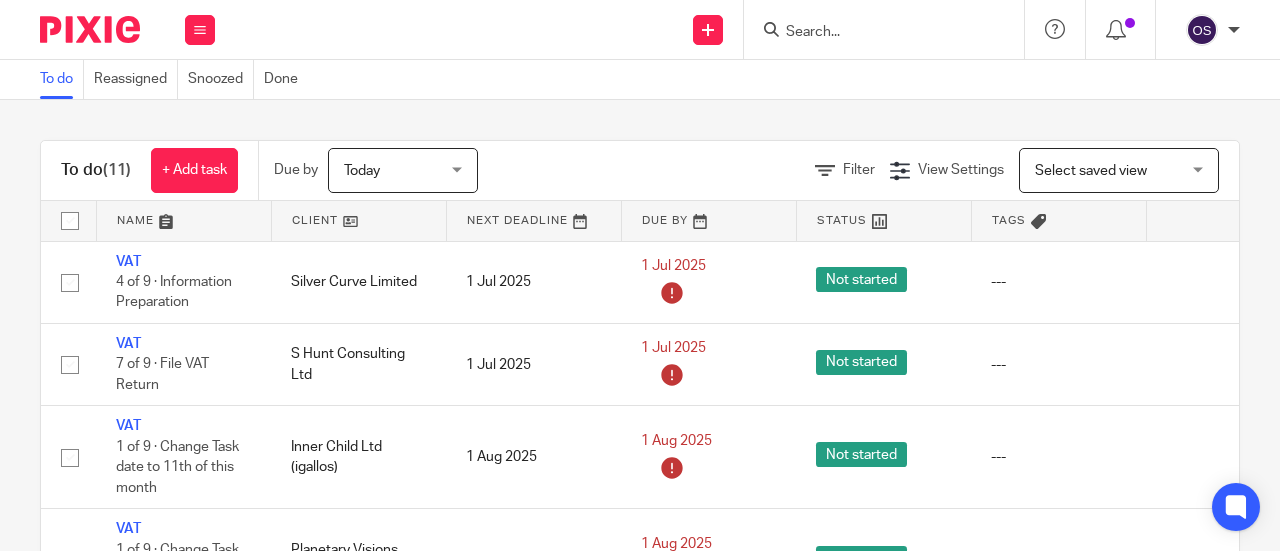 scroll, scrollTop: 0, scrollLeft: 0, axis: both 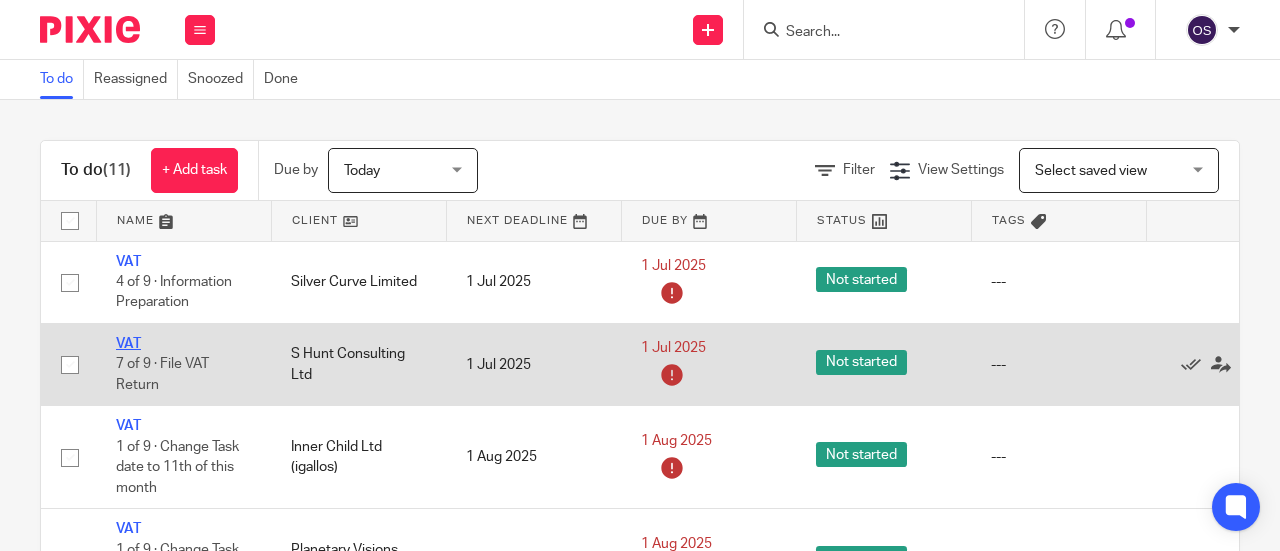 click on "VAT" at bounding box center (128, 344) 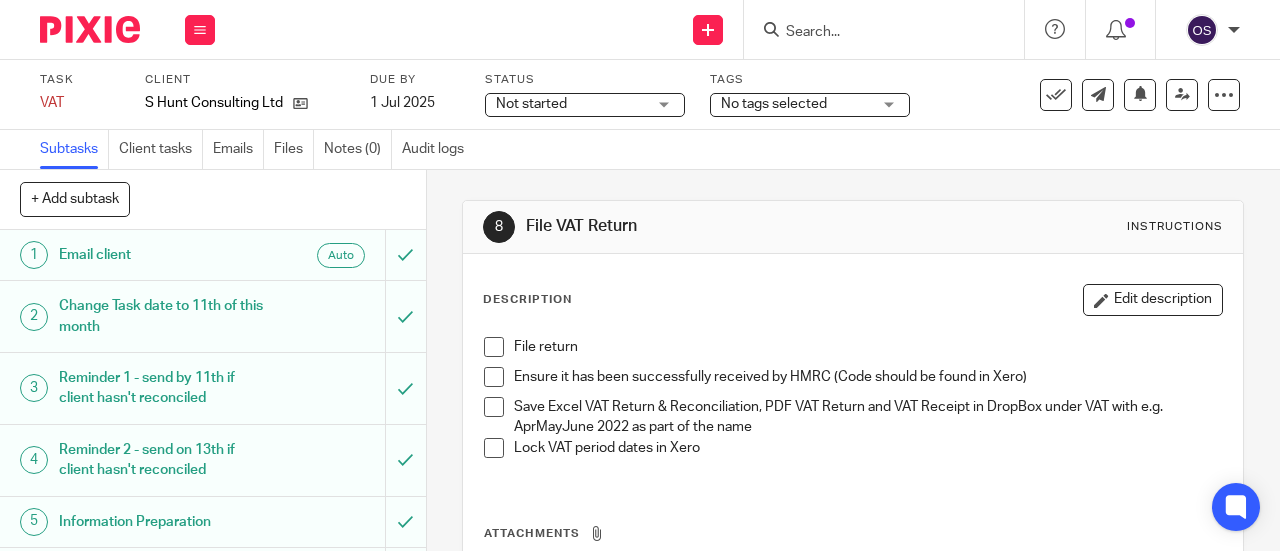 scroll, scrollTop: 0, scrollLeft: 0, axis: both 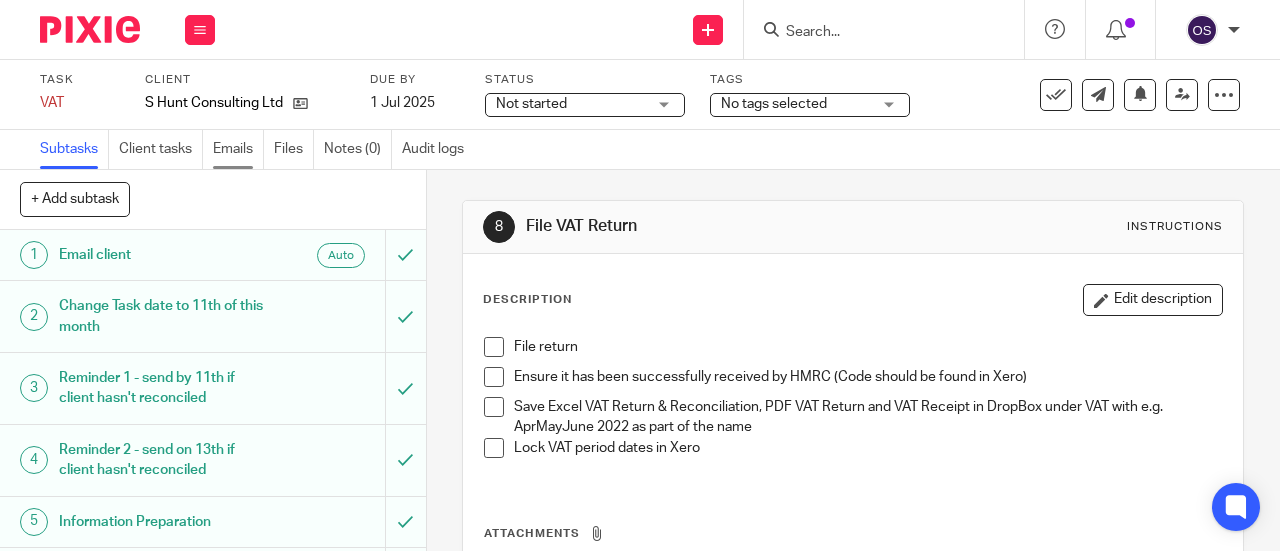 click on "Emails" at bounding box center (238, 149) 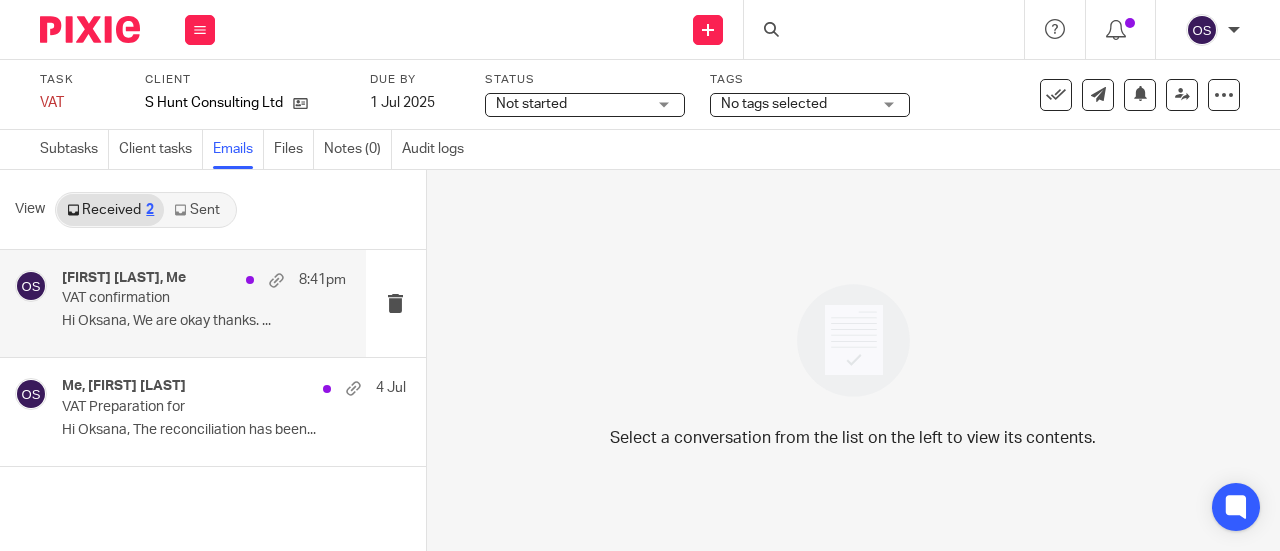 scroll, scrollTop: 0, scrollLeft: 0, axis: both 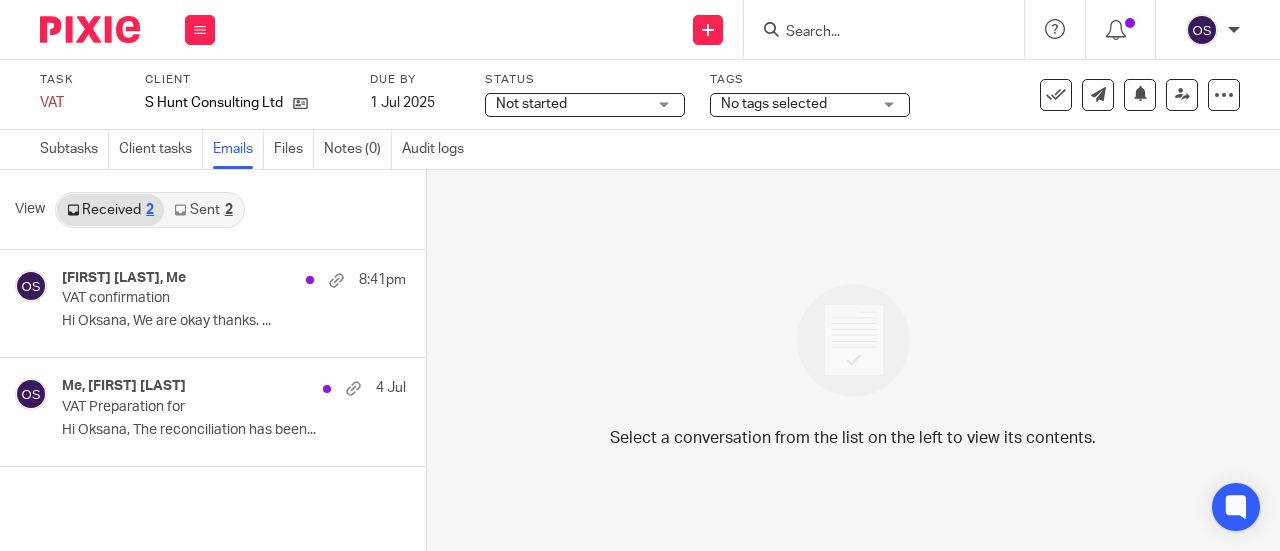 click on "Sent
2" at bounding box center (203, 210) 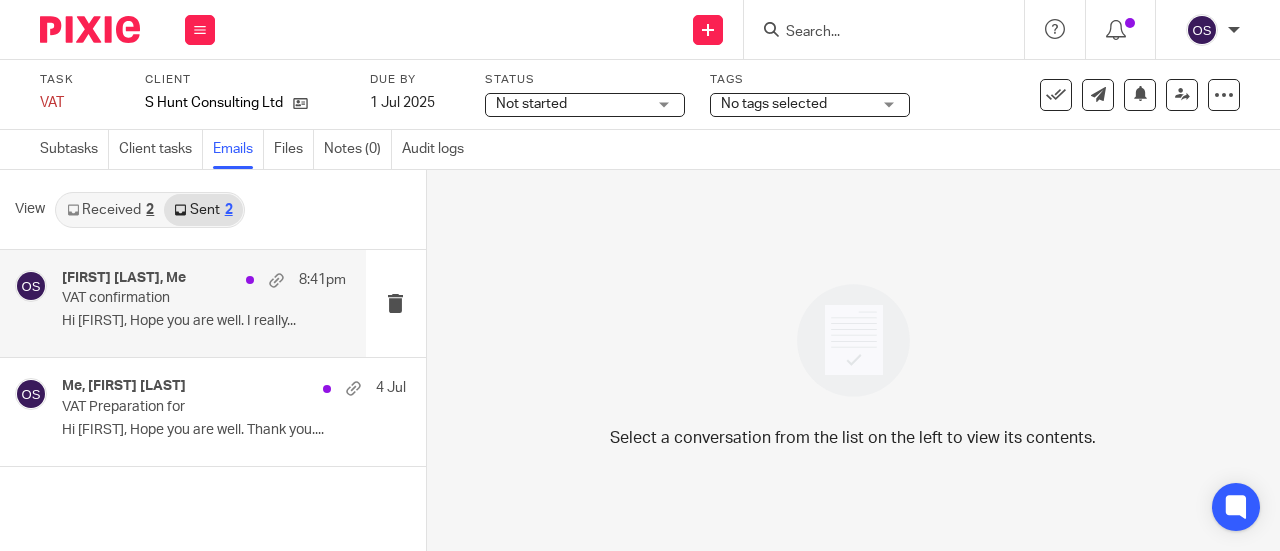 click on "Hi [FIRST], Hope you are well. I really..." at bounding box center (204, 321) 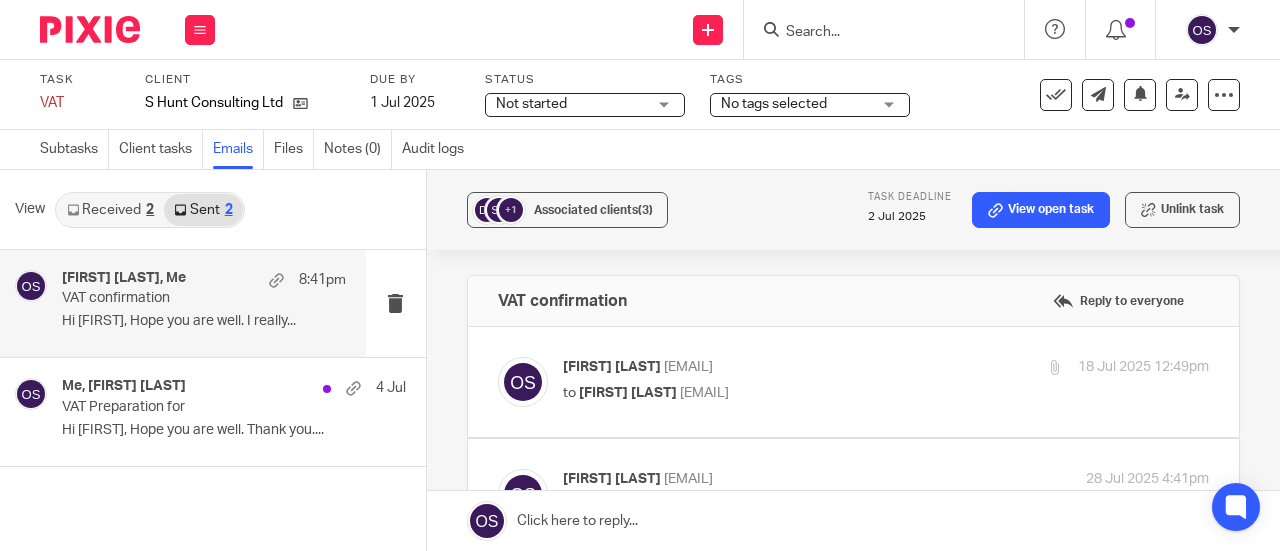 scroll, scrollTop: 0, scrollLeft: 0, axis: both 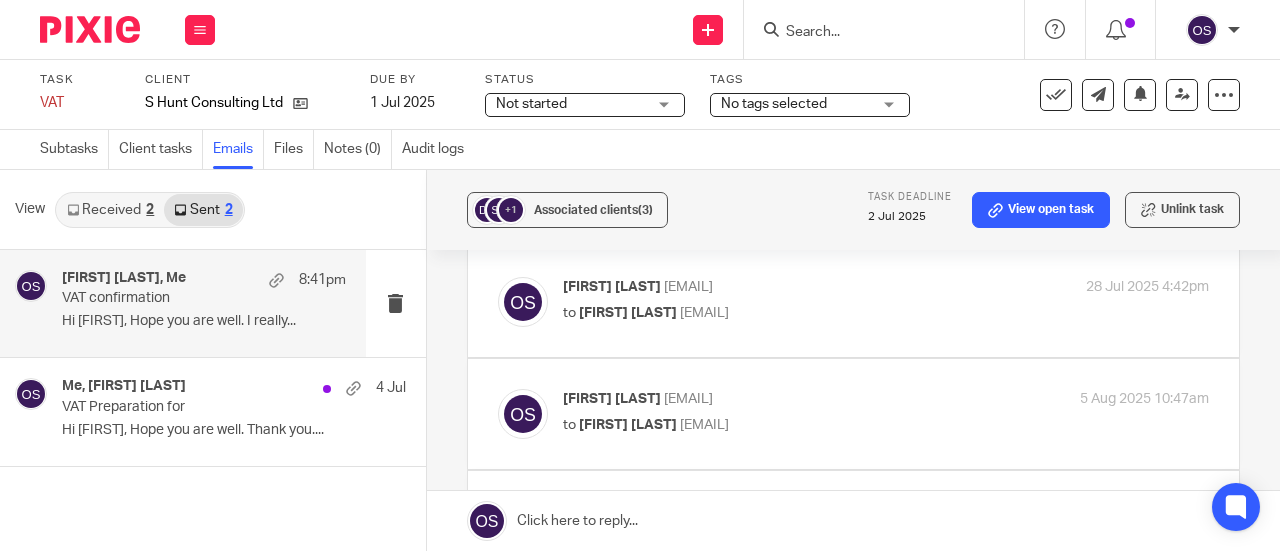 click on "Simon Hunt" at bounding box center (628, 313) 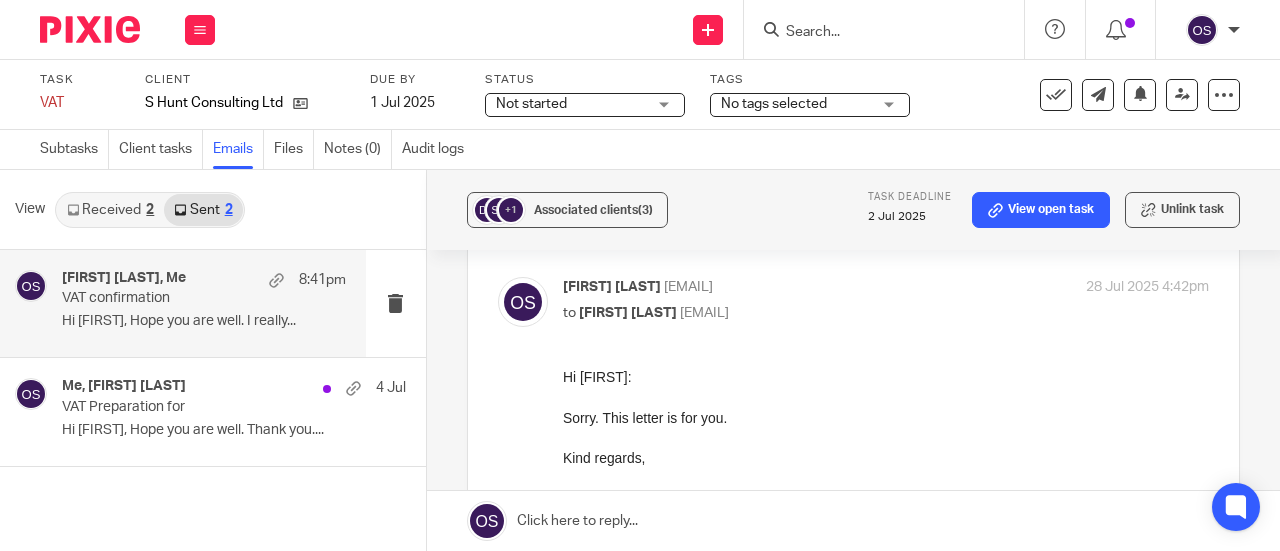 scroll, scrollTop: 0, scrollLeft: 0, axis: both 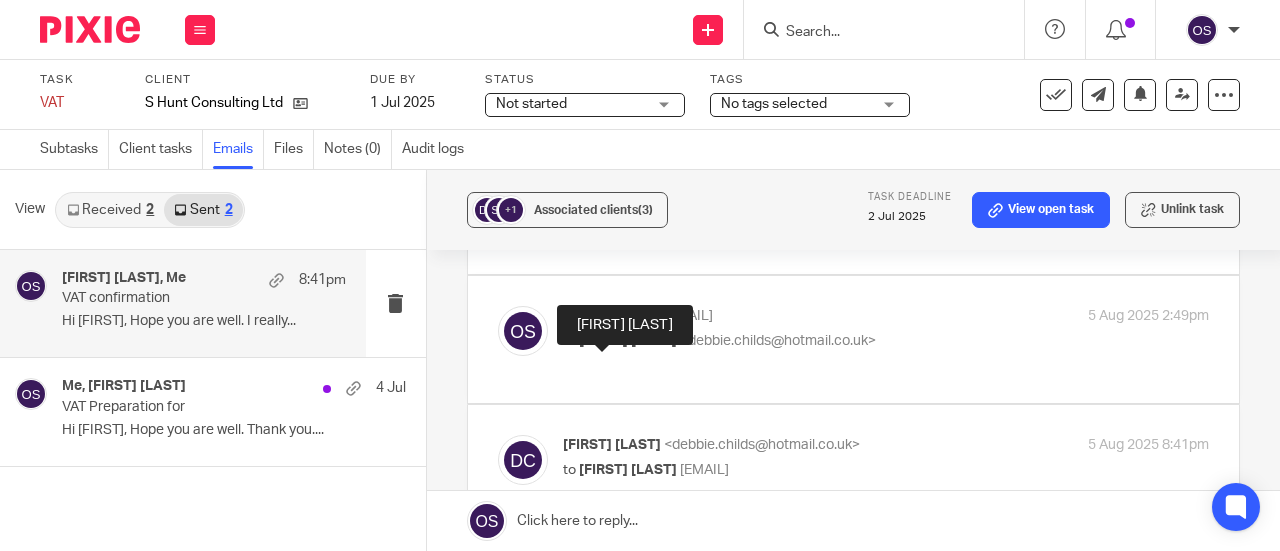 click on "Debbie Childs" at bounding box center [628, 341] 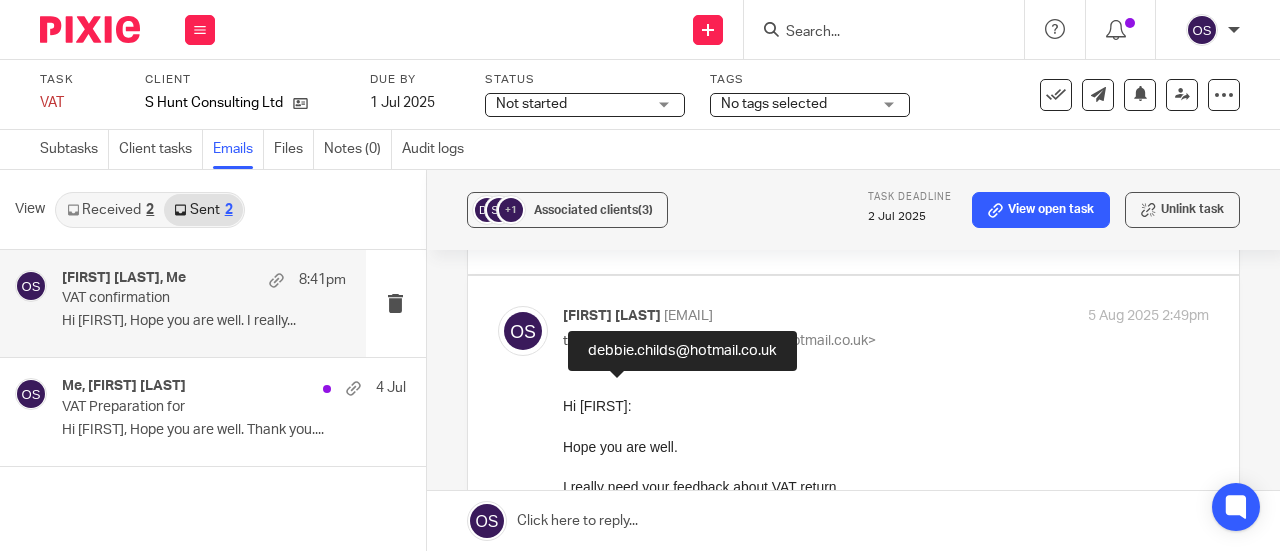 scroll, scrollTop: 0, scrollLeft: 0, axis: both 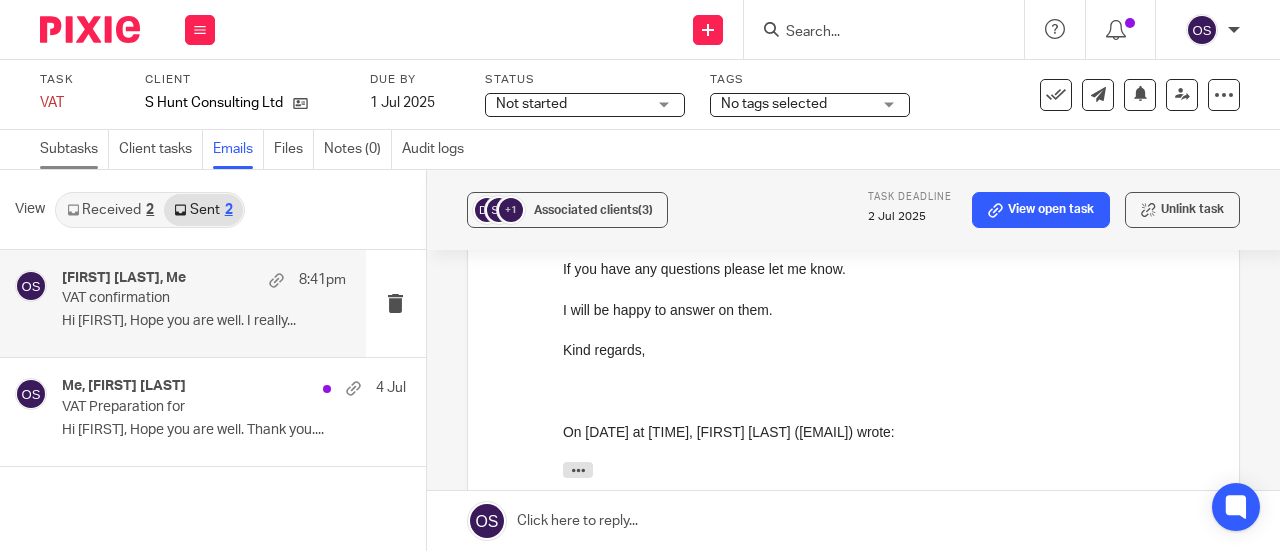 click on "Subtasks" at bounding box center [74, 149] 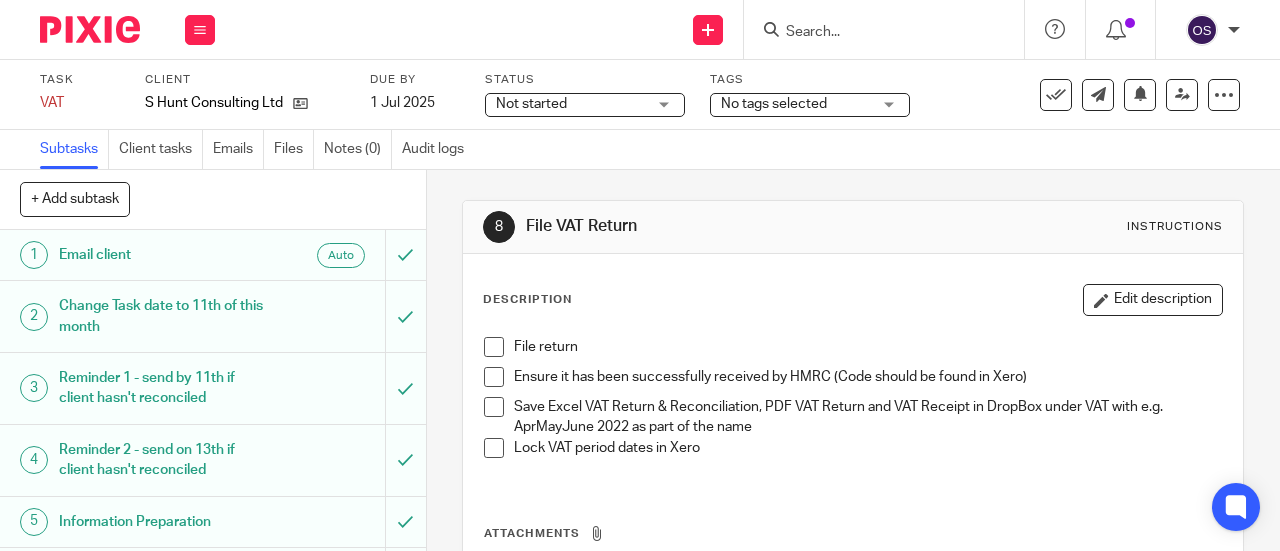 scroll, scrollTop: 0, scrollLeft: 0, axis: both 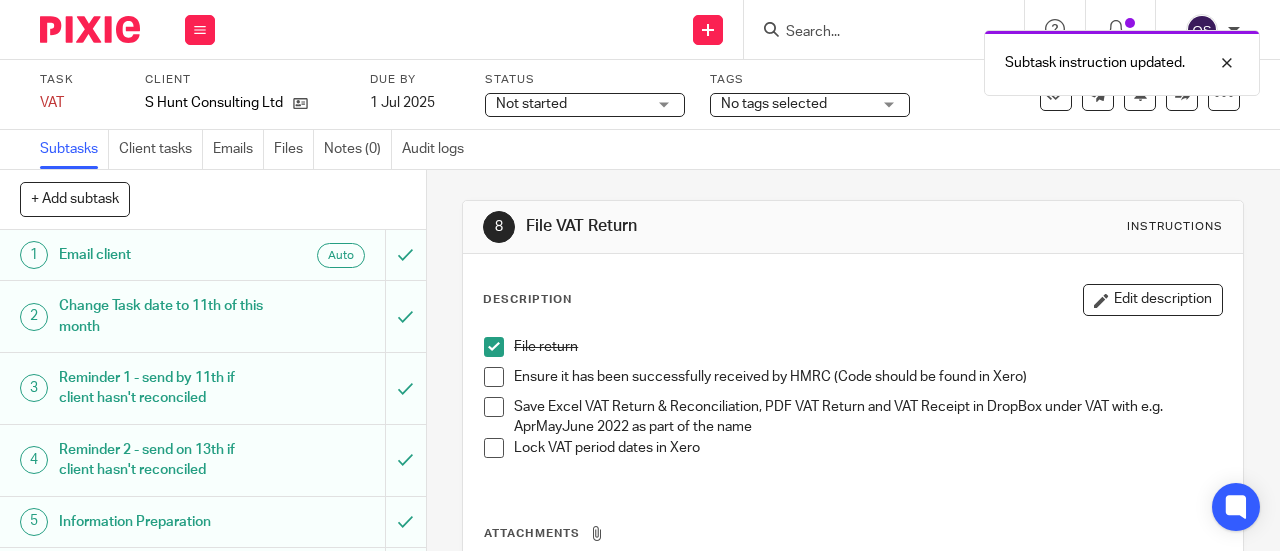click at bounding box center [494, 377] 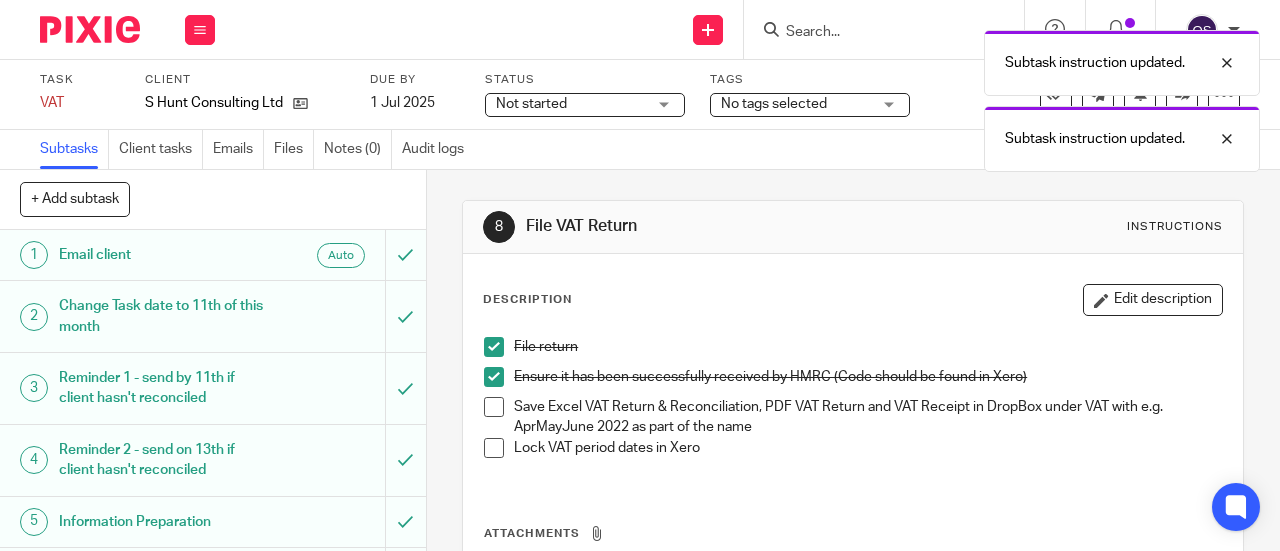 click at bounding box center [494, 448] 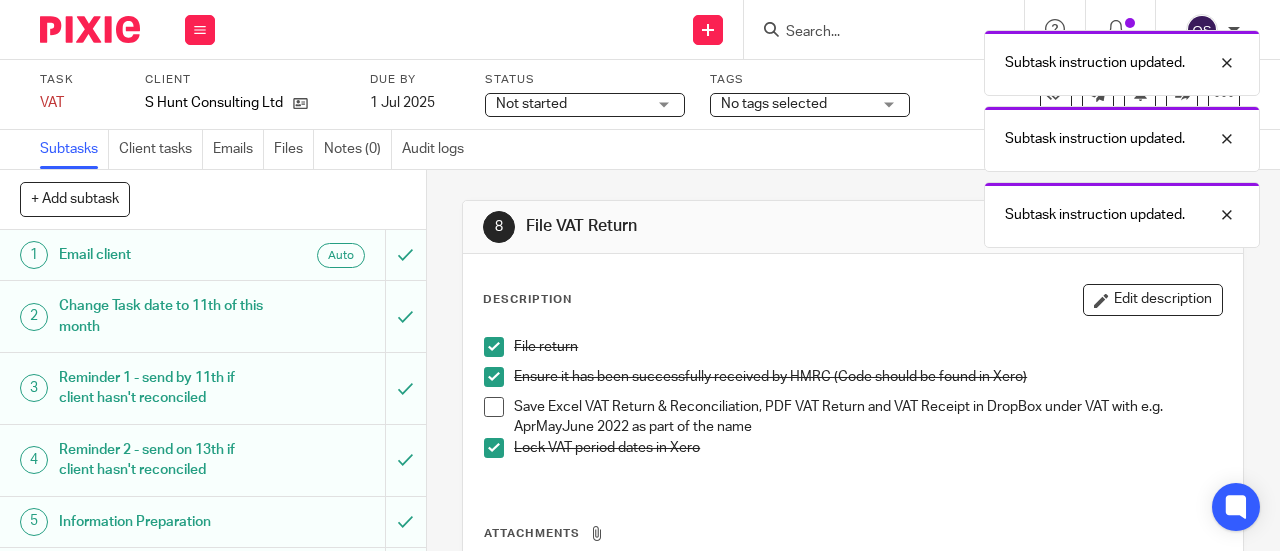 click on "Ensure it has been successfully received by HMRC (Code should be found in Xero)" at bounding box center [853, 382] 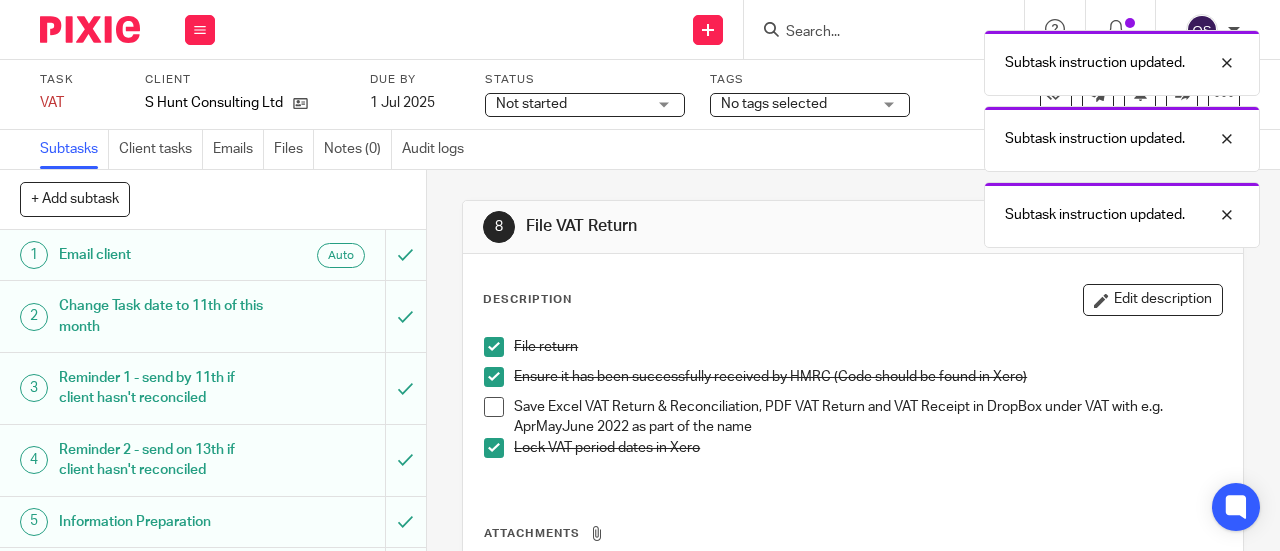 click at bounding box center [494, 407] 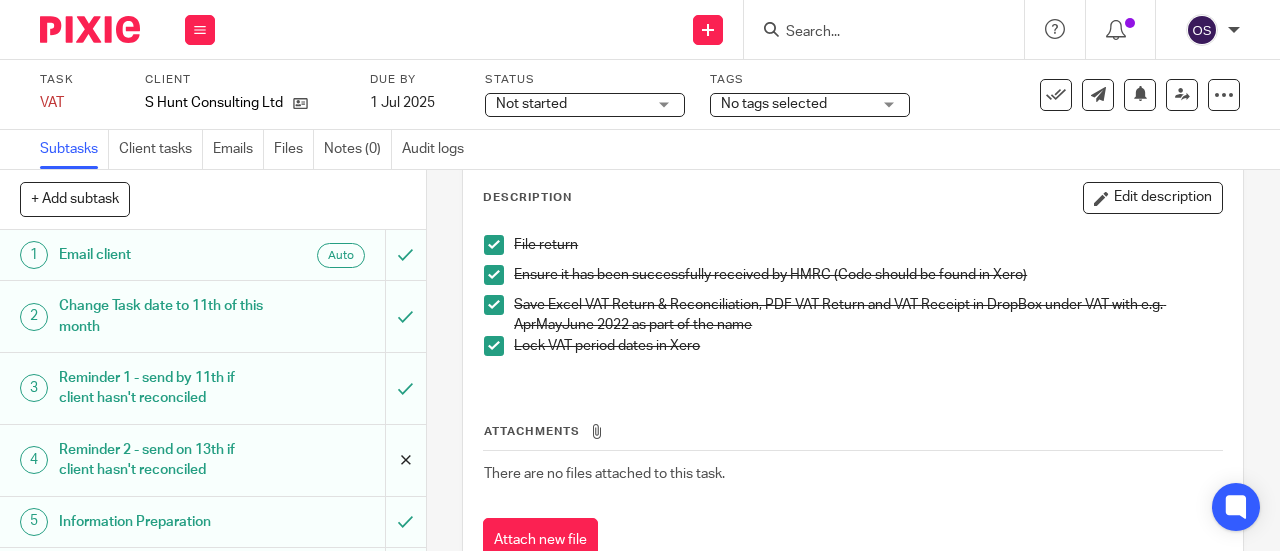 scroll, scrollTop: 172, scrollLeft: 0, axis: vertical 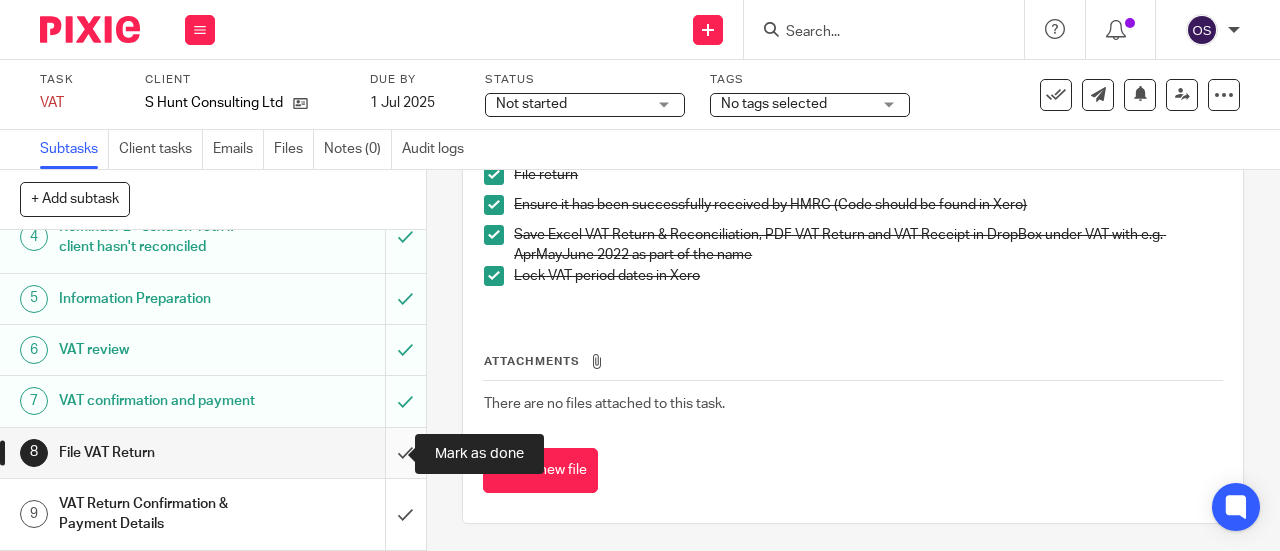 click at bounding box center [213, 453] 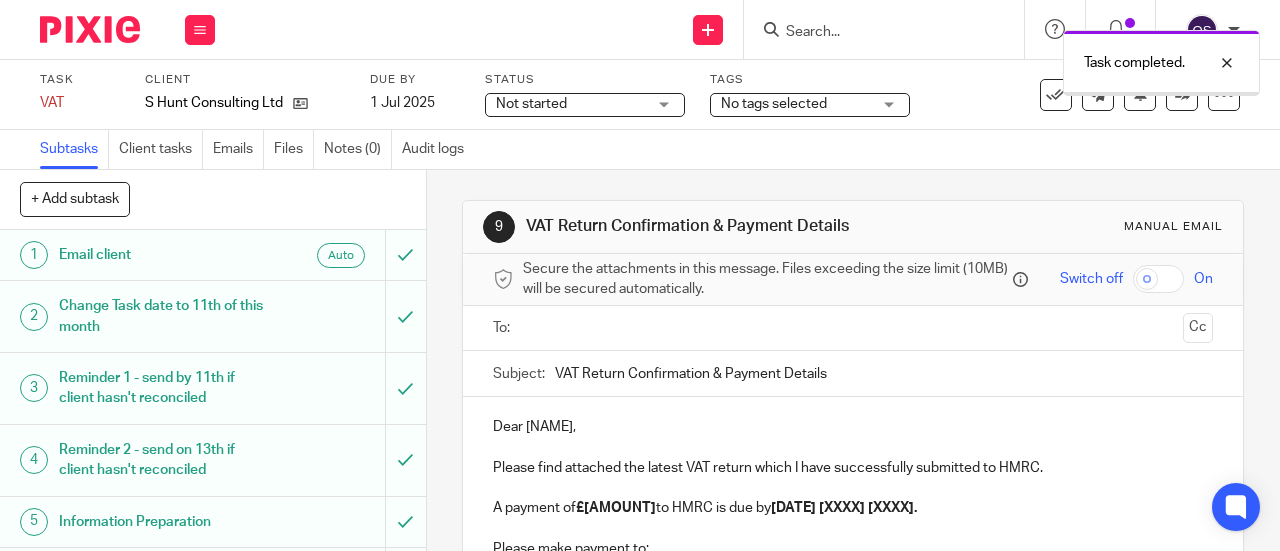 scroll, scrollTop: 0, scrollLeft: 0, axis: both 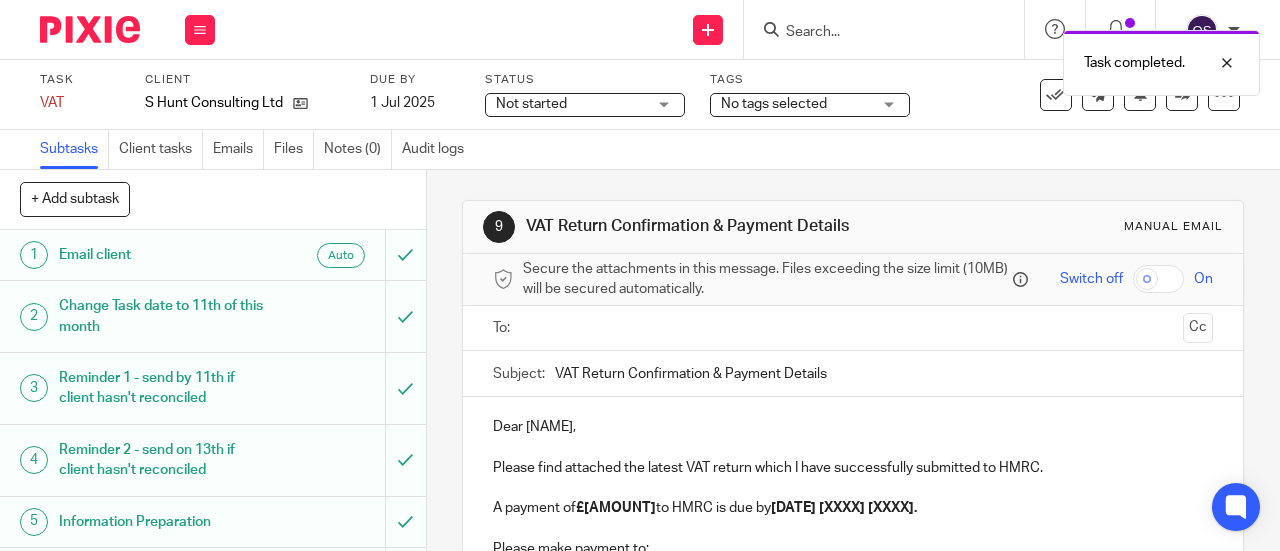 click at bounding box center [852, 328] 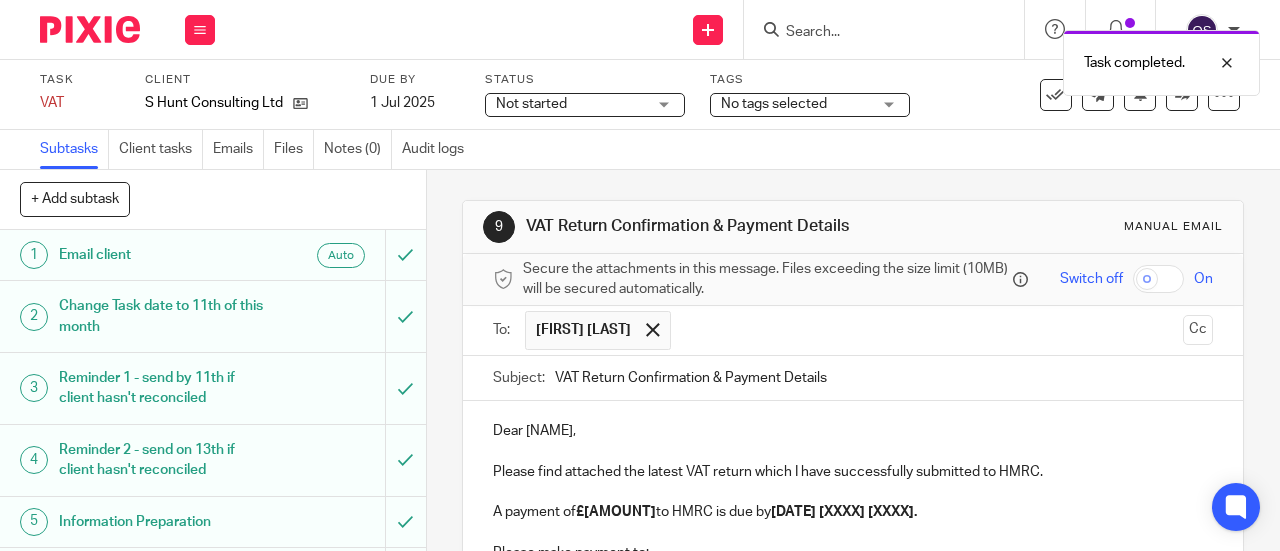 scroll, scrollTop: 100, scrollLeft: 0, axis: vertical 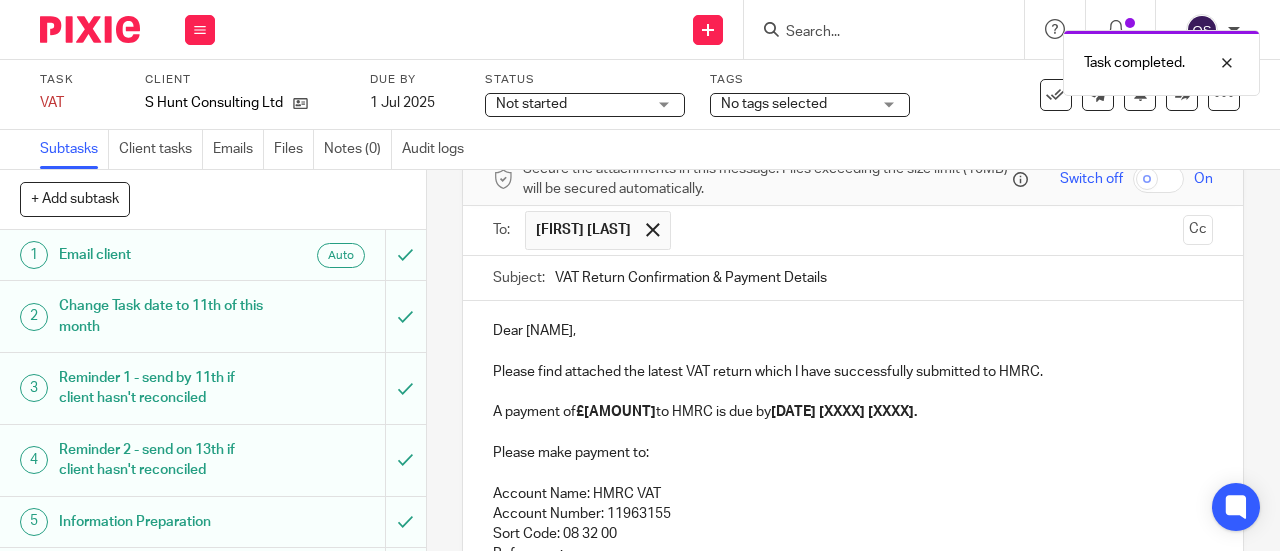 click at bounding box center (928, 230) 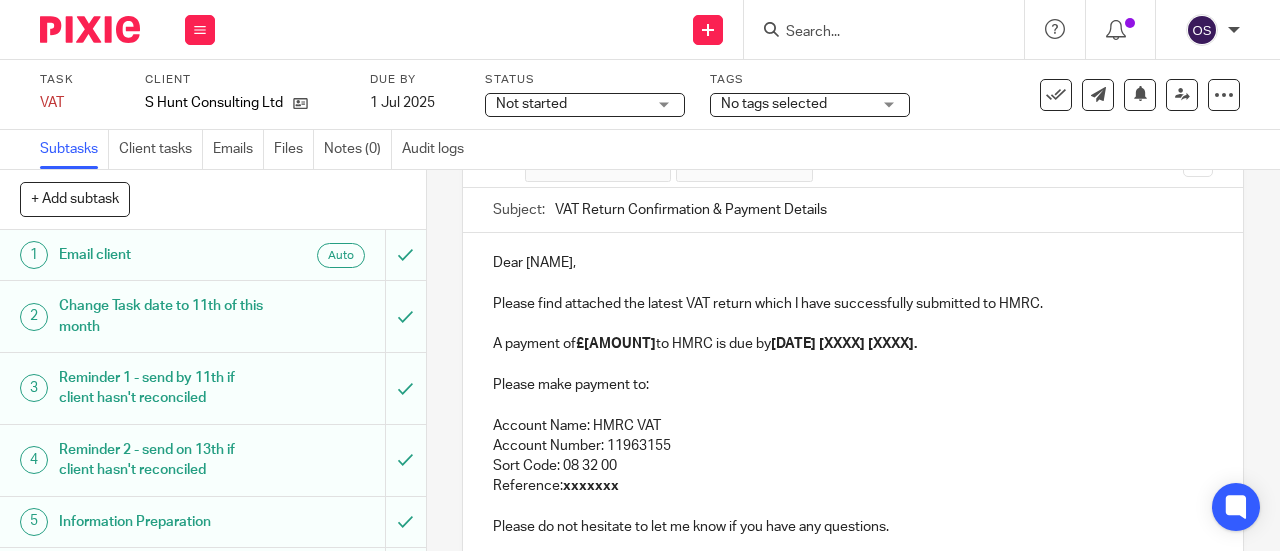 scroll, scrollTop: 200, scrollLeft: 0, axis: vertical 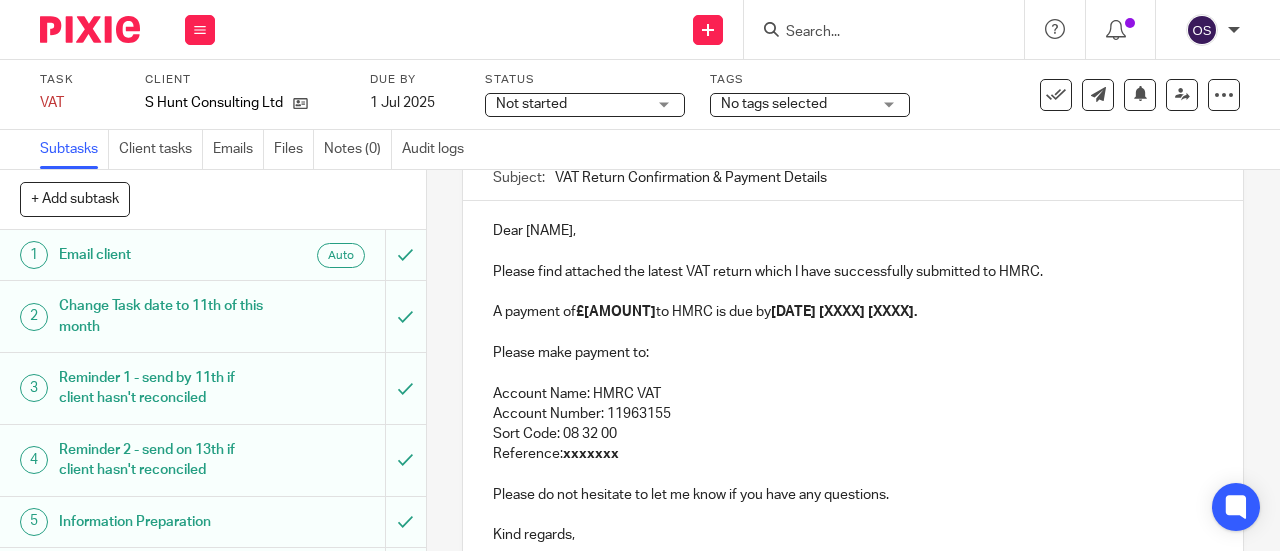 click on "£[AMOUNT]" at bounding box center (616, 312) 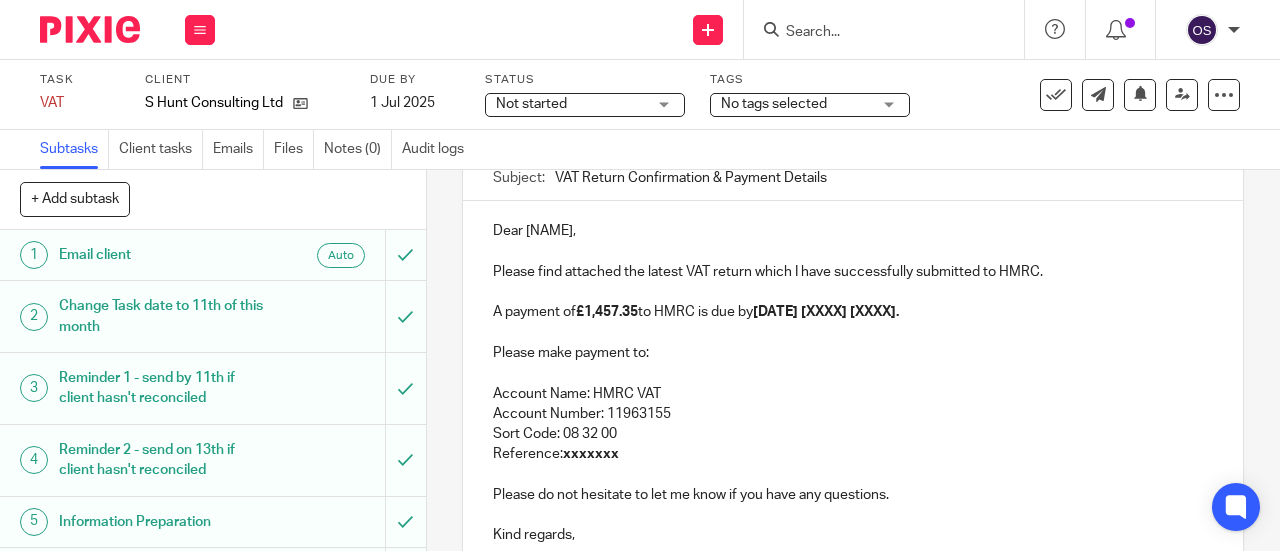 click on "[DATE] [XXXX] [XXXX]." at bounding box center [826, 312] 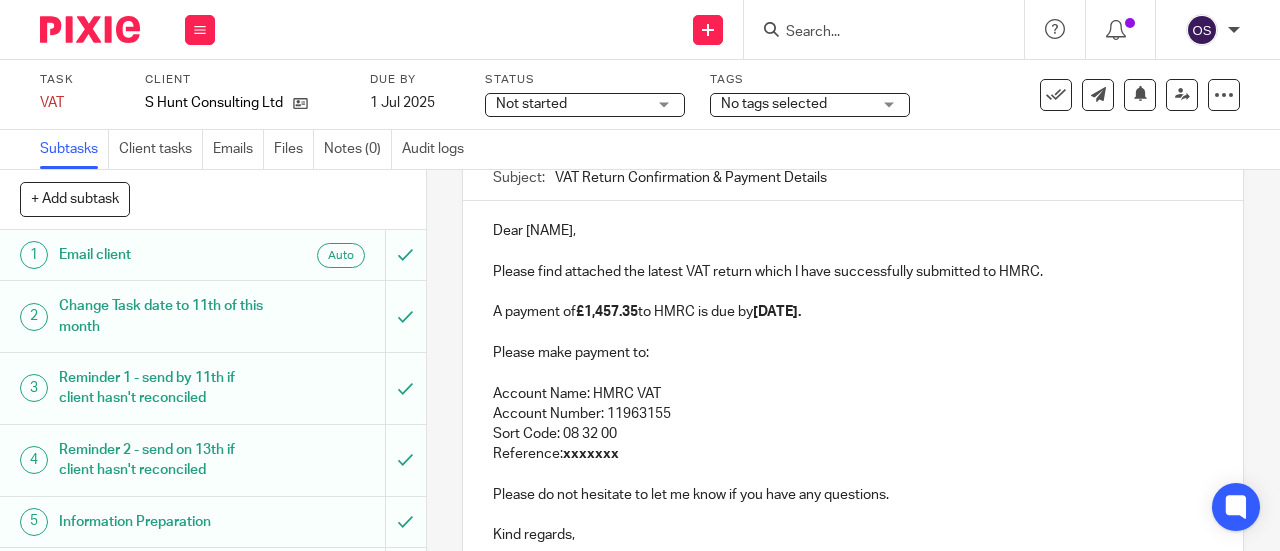 click on "[DATE]." at bounding box center [777, 312] 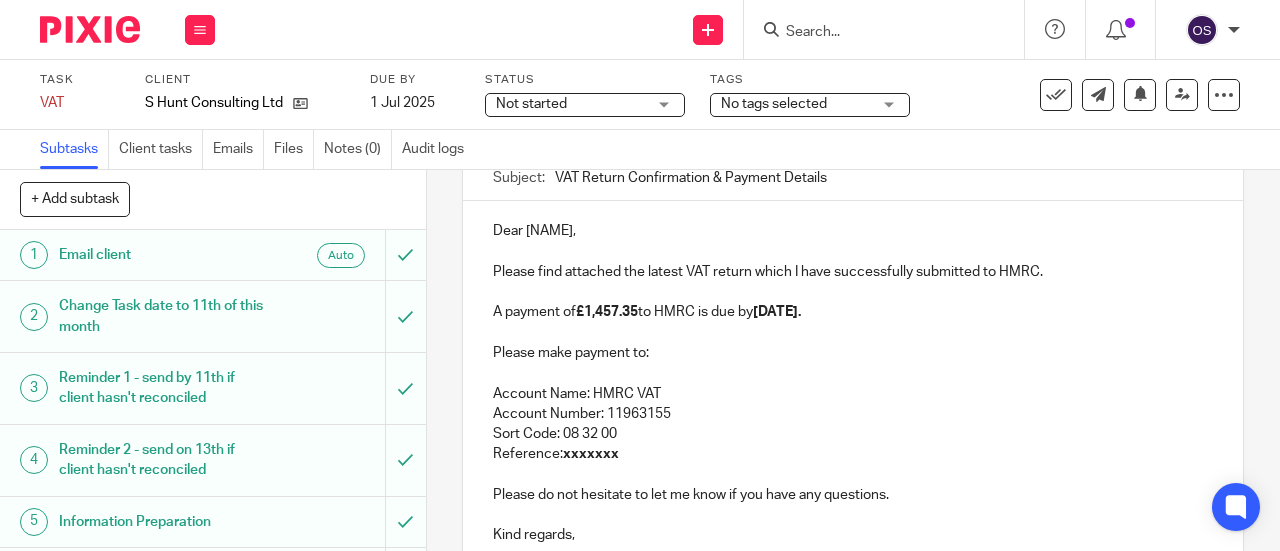 click on "[DATE]." at bounding box center [777, 312] 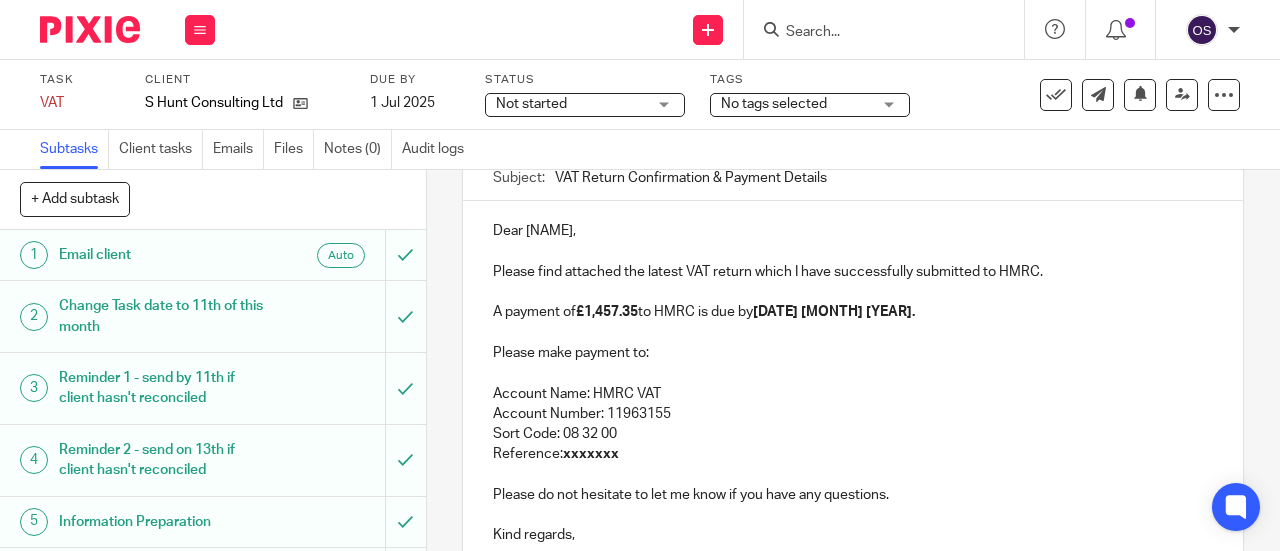 click on "Reference: [REFERENCE]" at bounding box center (853, 454) 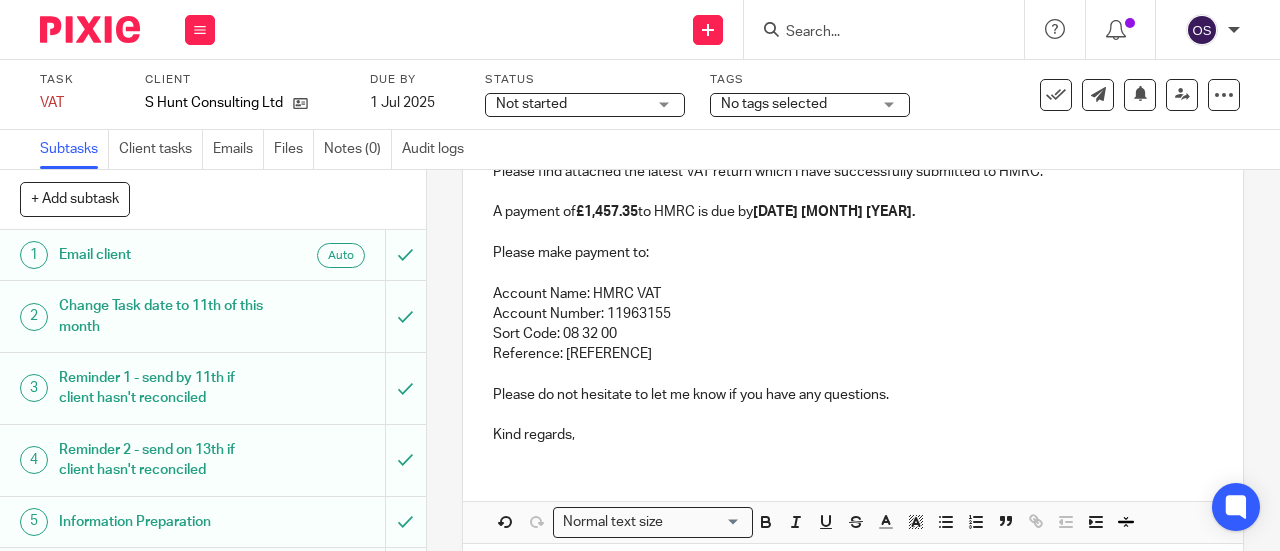 scroll, scrollTop: 392, scrollLeft: 0, axis: vertical 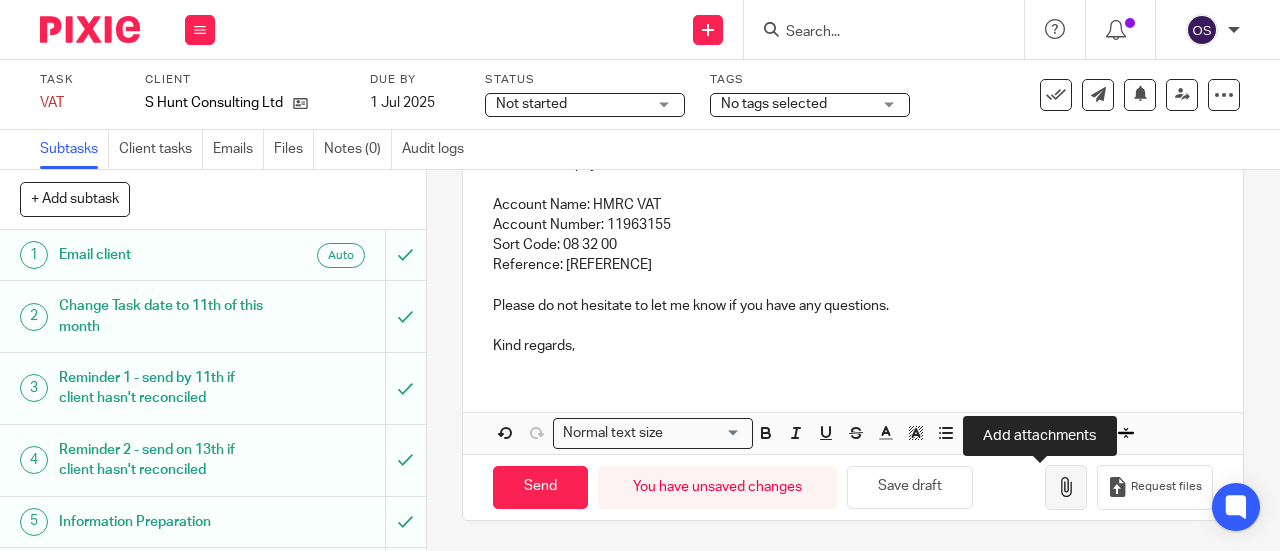click at bounding box center (1066, 487) 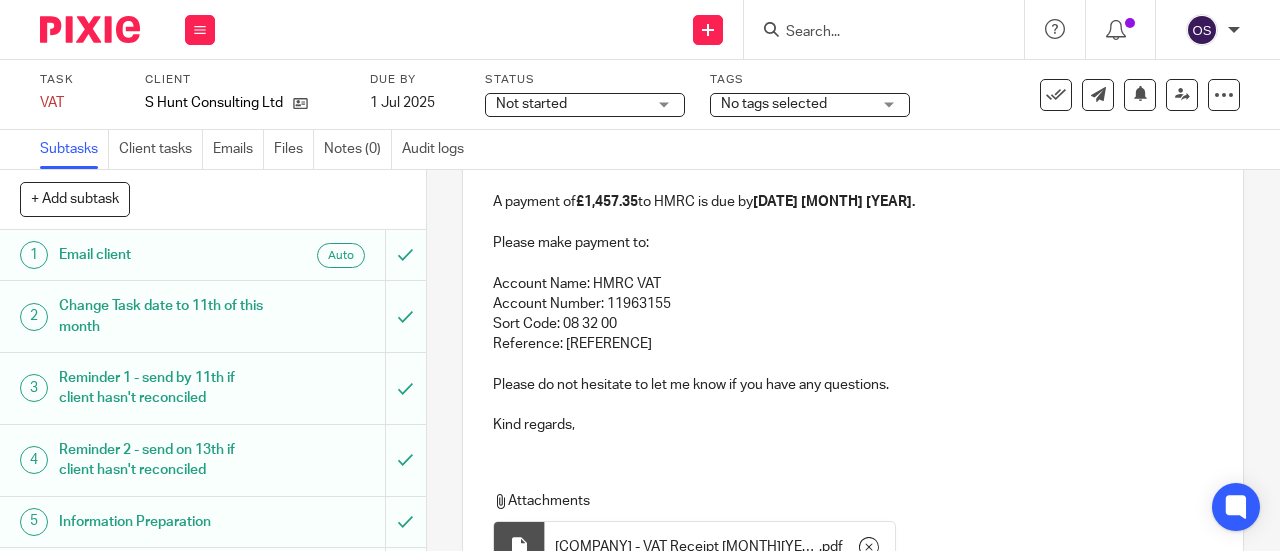 scroll, scrollTop: 504, scrollLeft: 0, axis: vertical 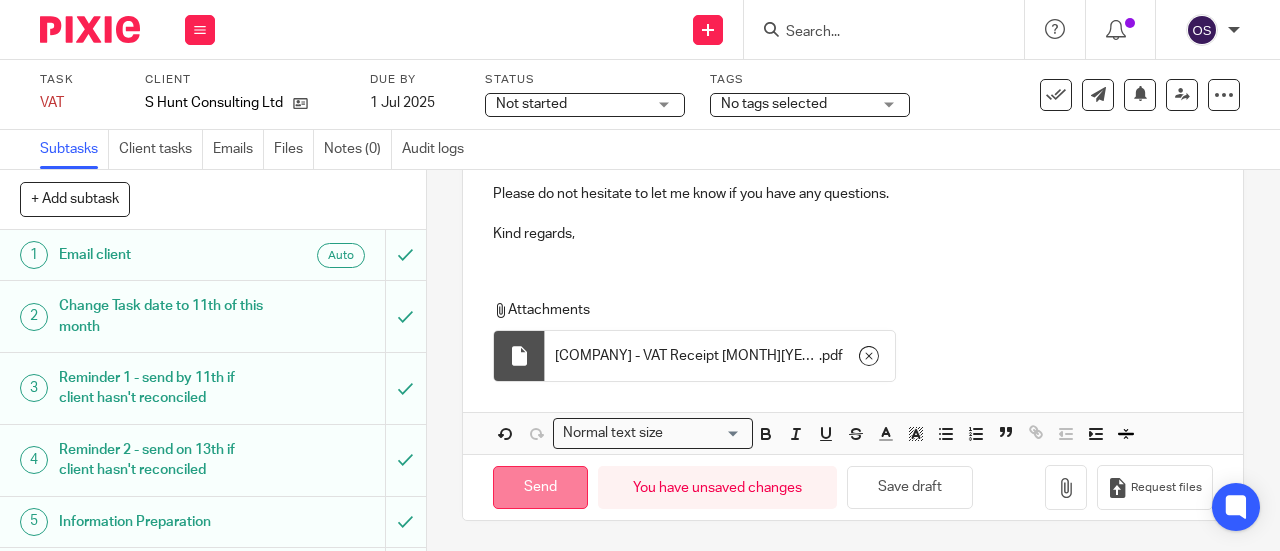 click on "Send" at bounding box center [540, 487] 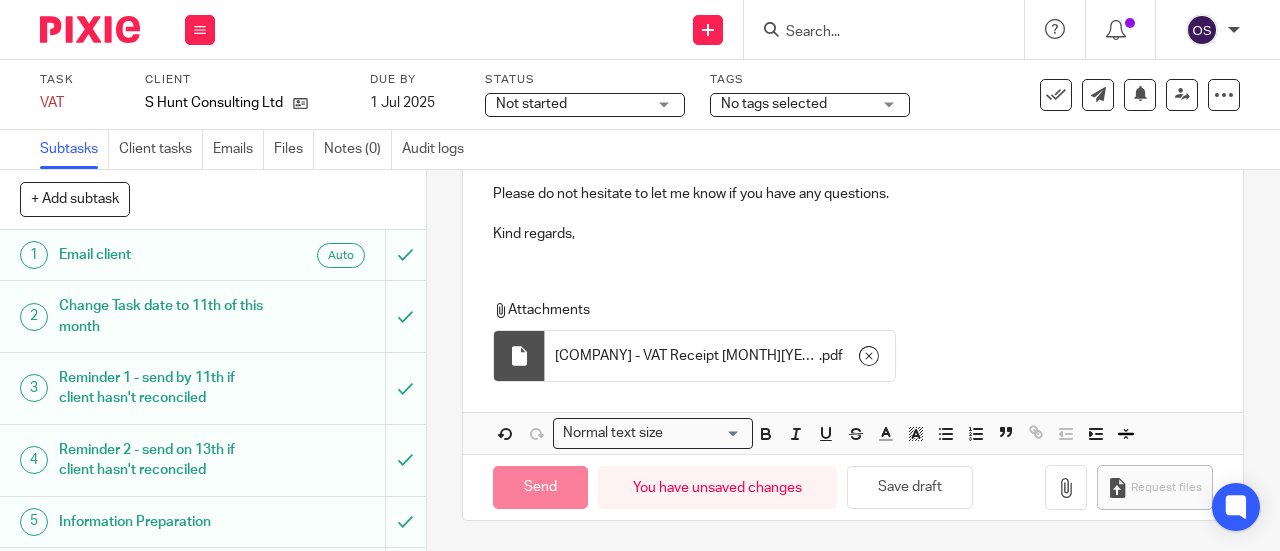 type on "Sent" 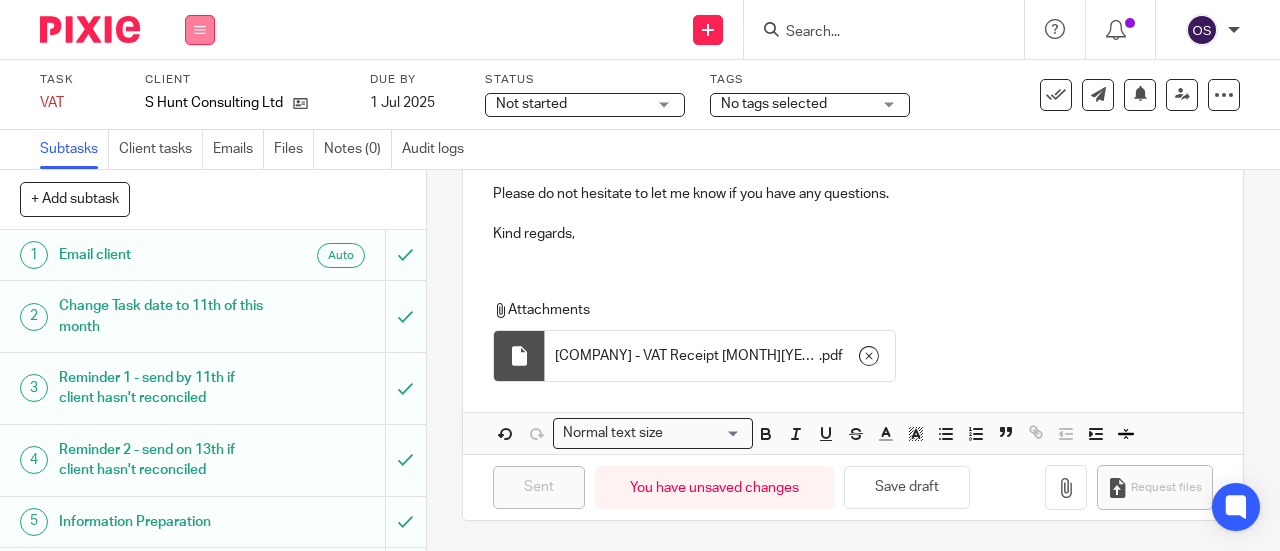 click at bounding box center [200, 30] 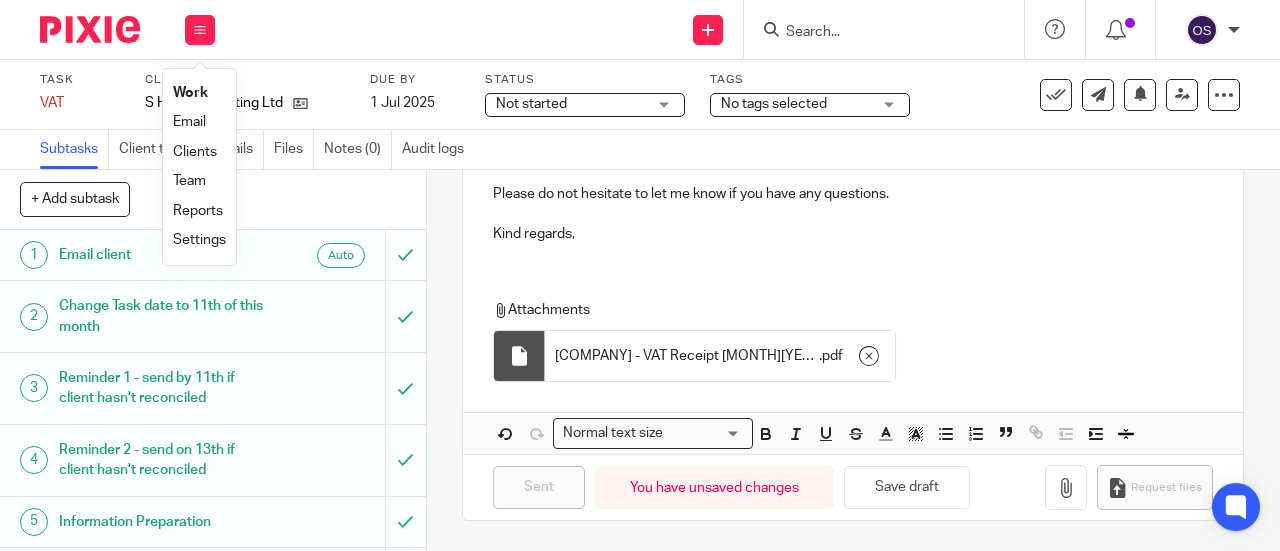 click on "Work" at bounding box center [190, 93] 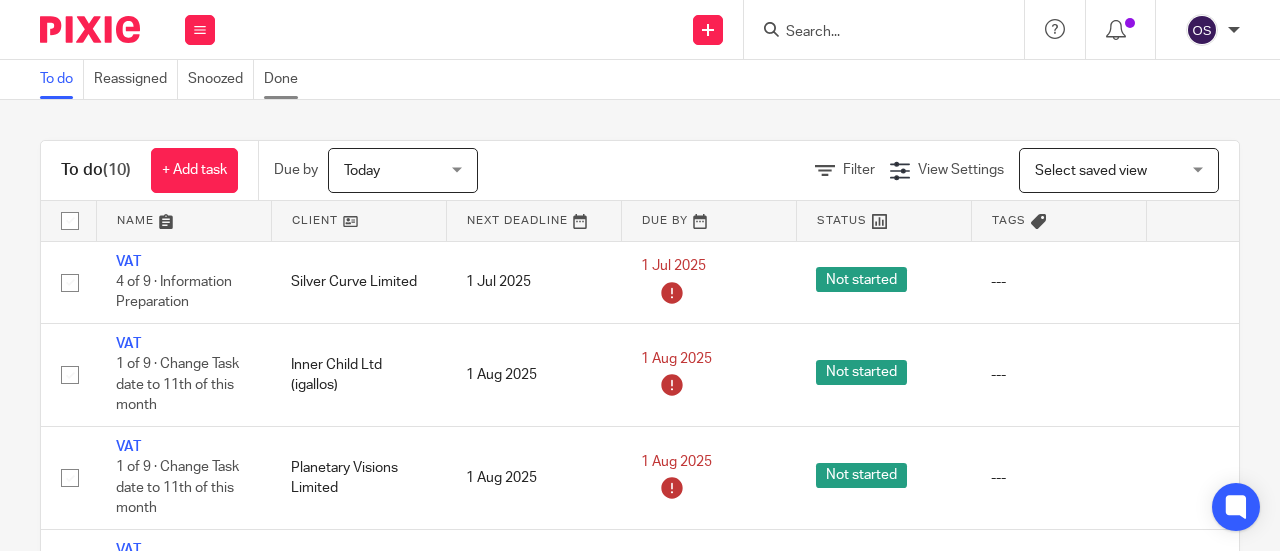 scroll, scrollTop: 0, scrollLeft: 0, axis: both 